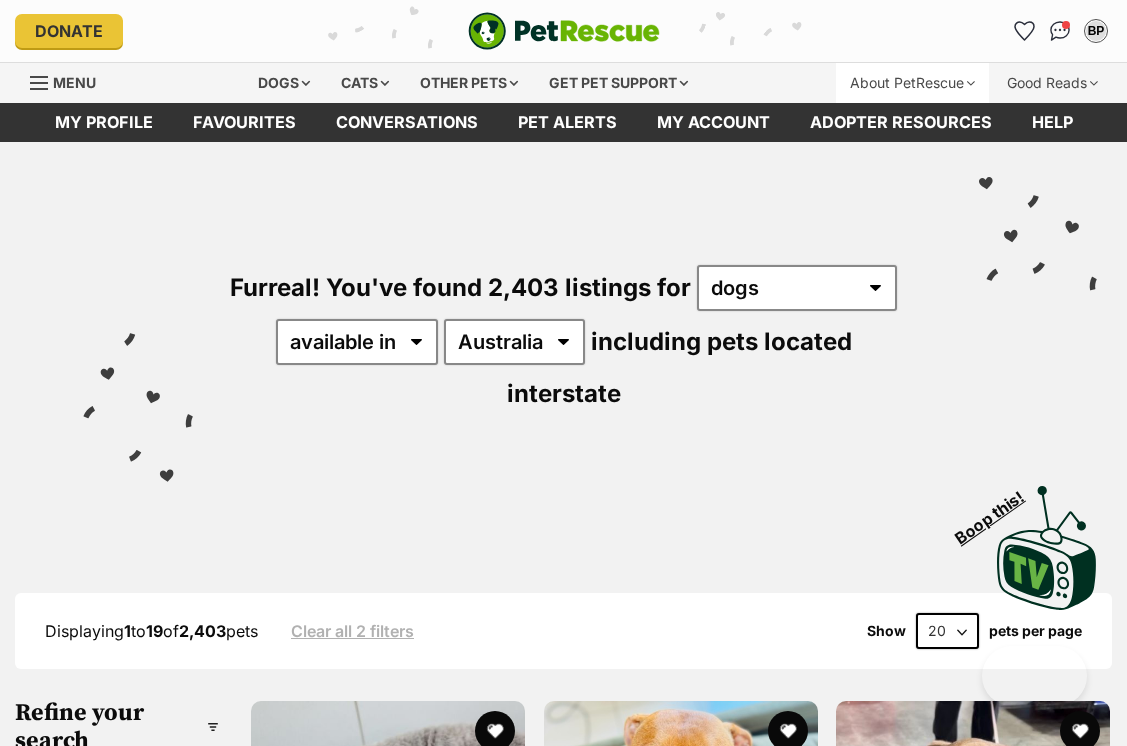 scroll, scrollTop: 0, scrollLeft: 0, axis: both 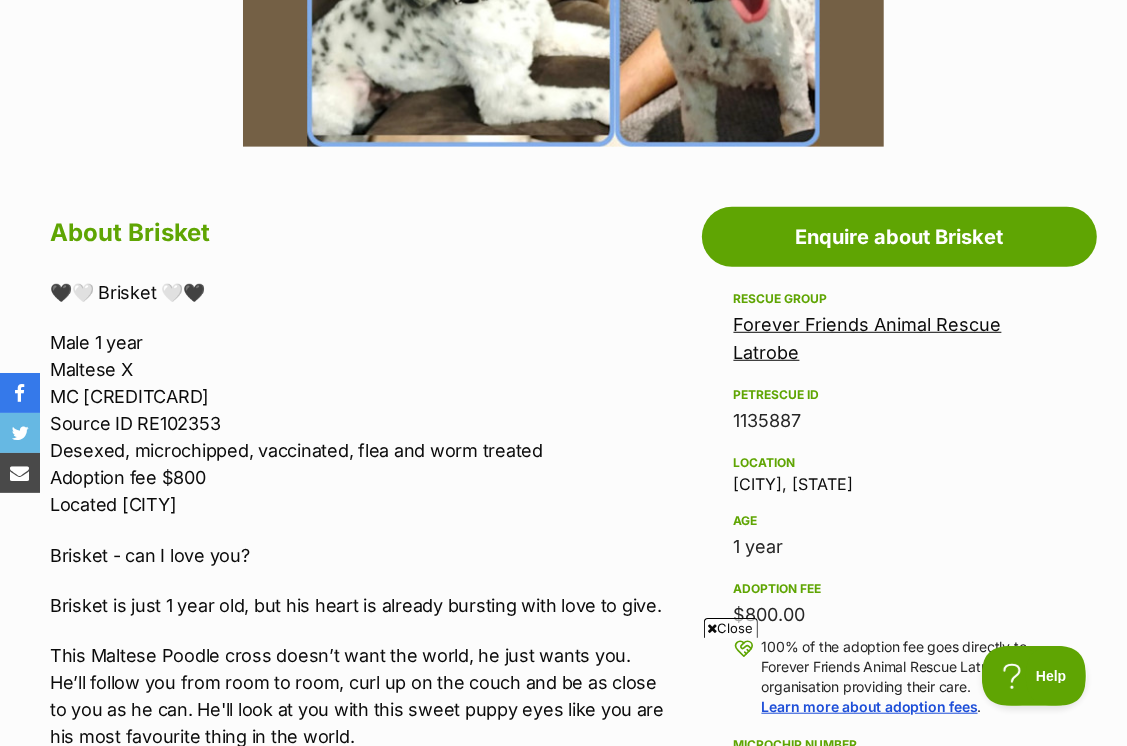 click on "Forever Friends Animal Rescue Latrobe" at bounding box center (868, 338) 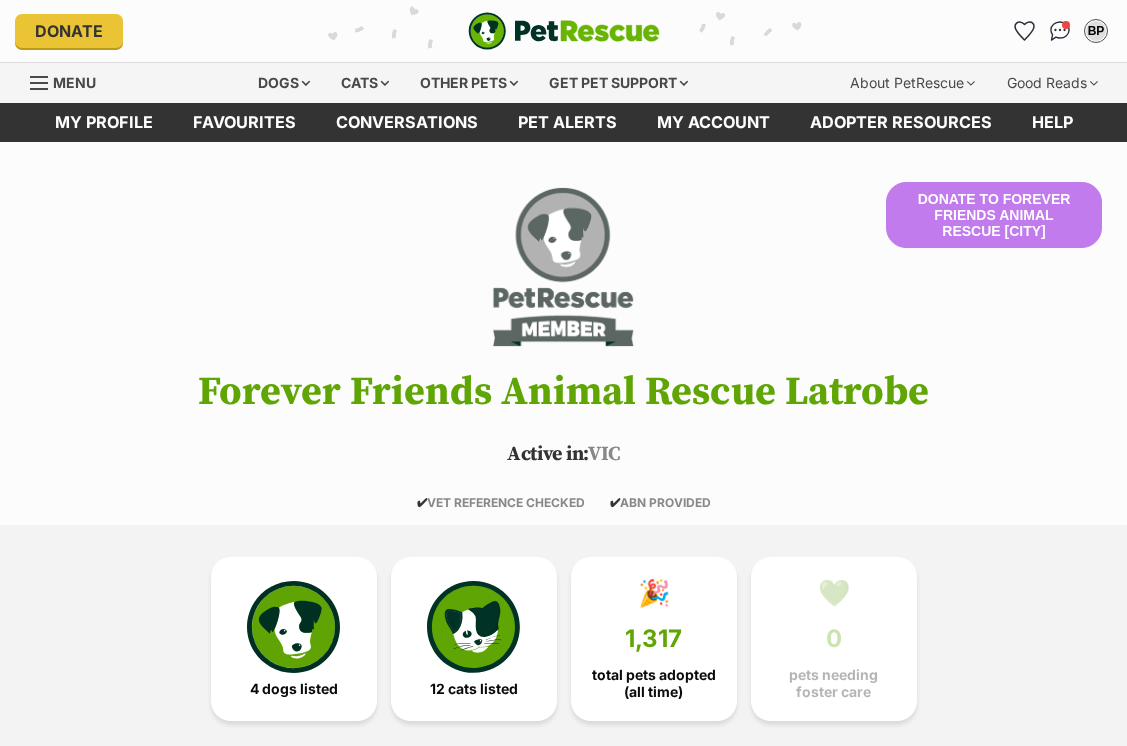 scroll, scrollTop: 0, scrollLeft: 0, axis: both 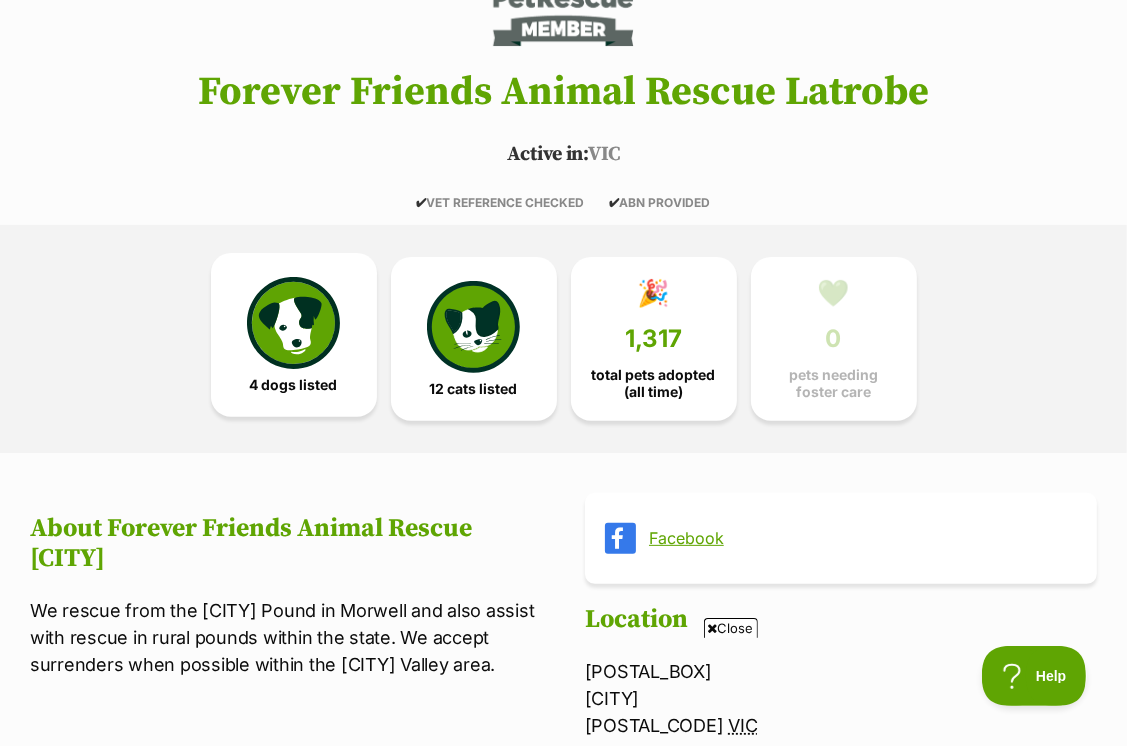 click at bounding box center [293, 323] 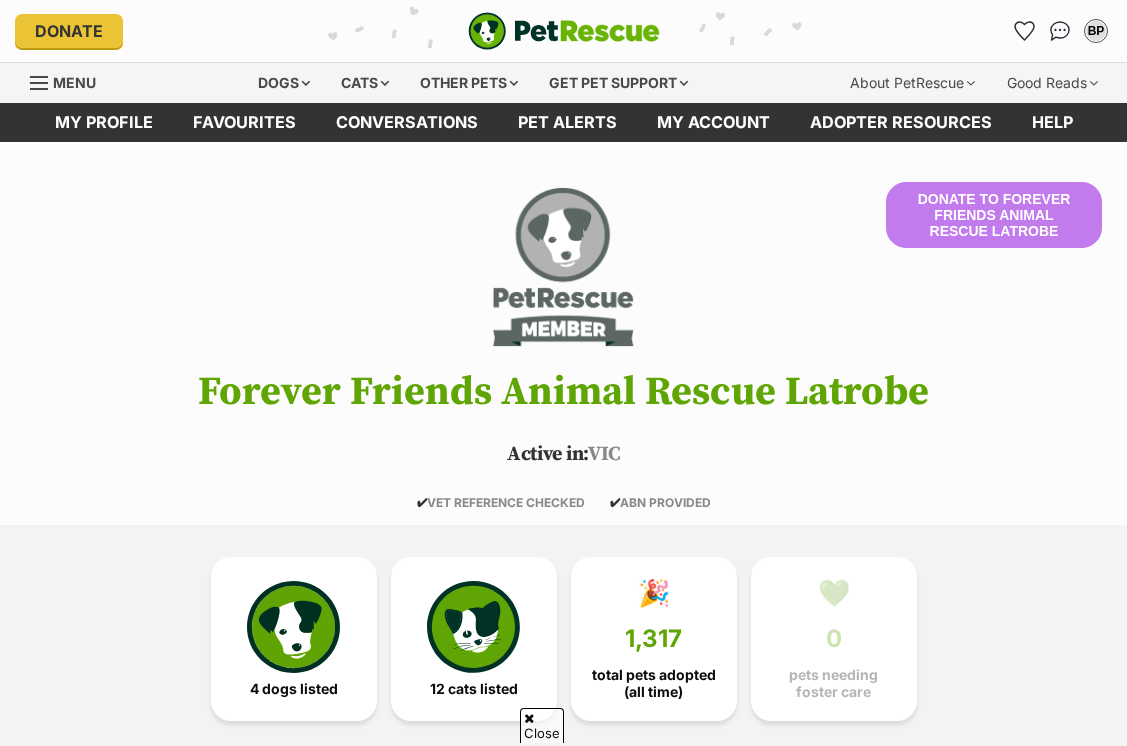 scroll, scrollTop: 1398, scrollLeft: 0, axis: vertical 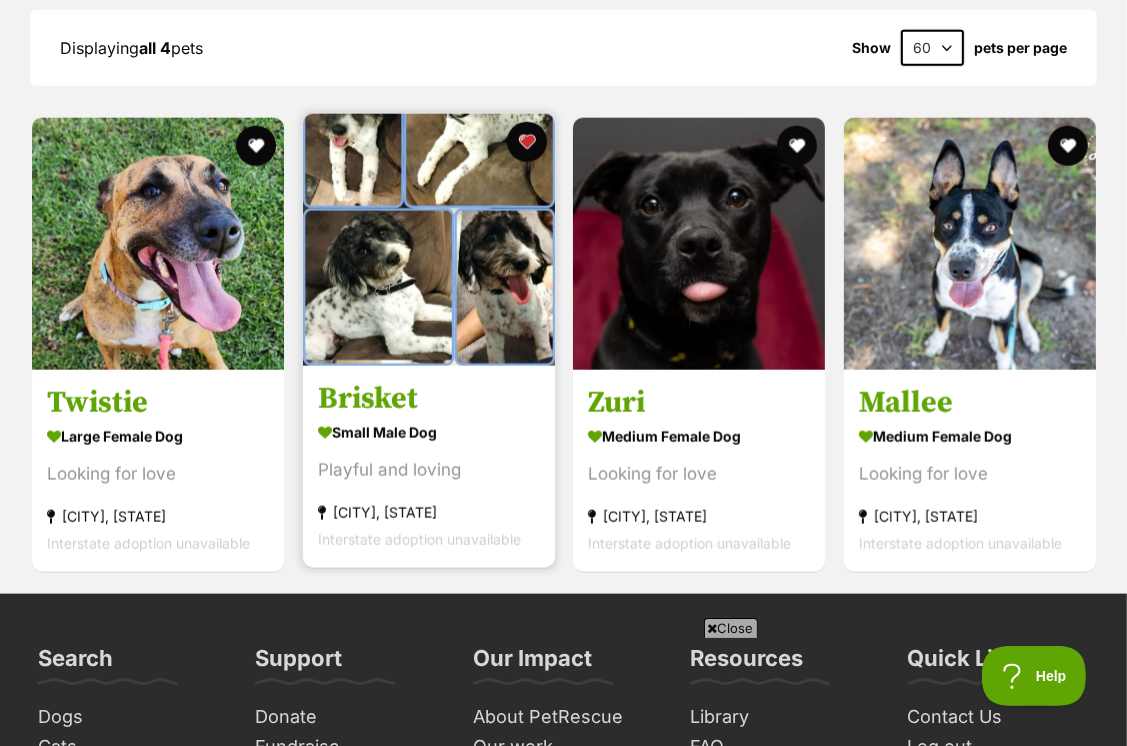 click at bounding box center (429, 240) 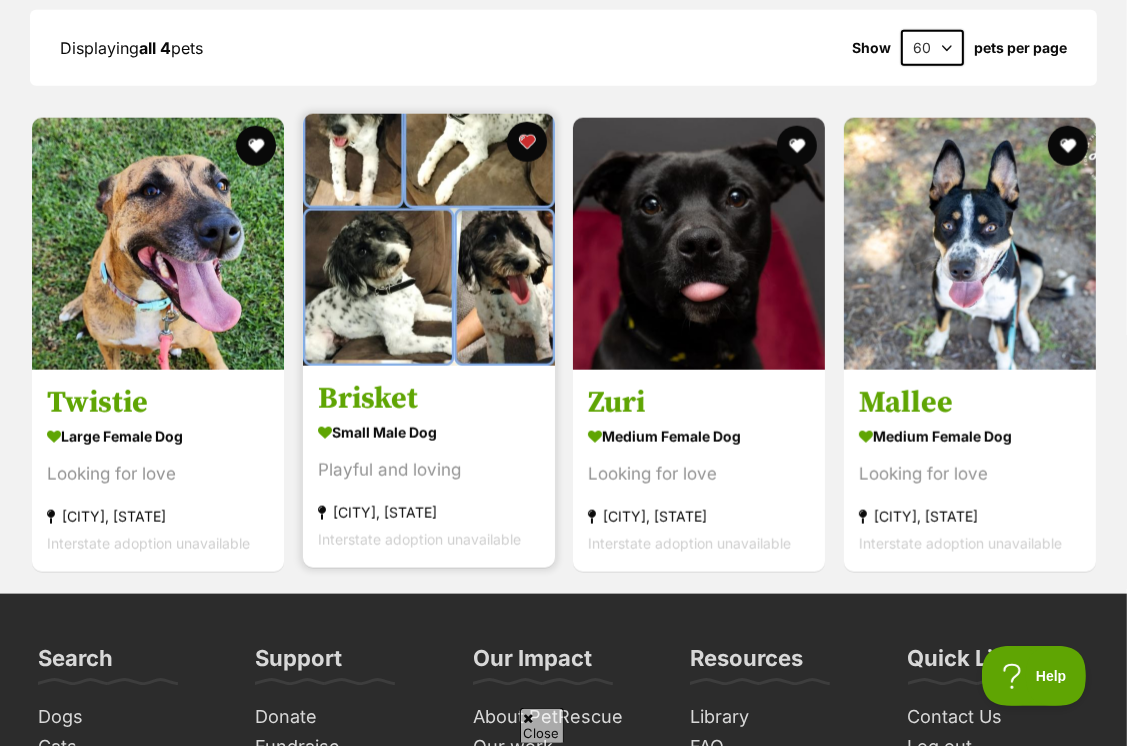 scroll, scrollTop: 0, scrollLeft: 0, axis: both 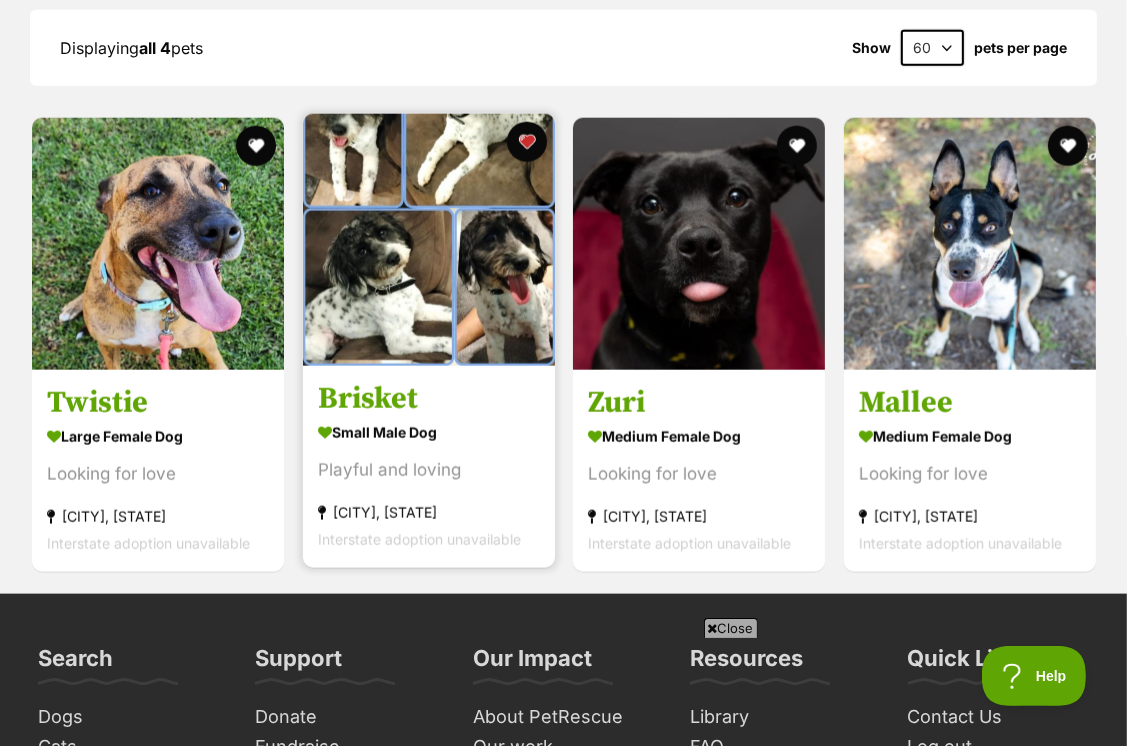 click at bounding box center [429, 240] 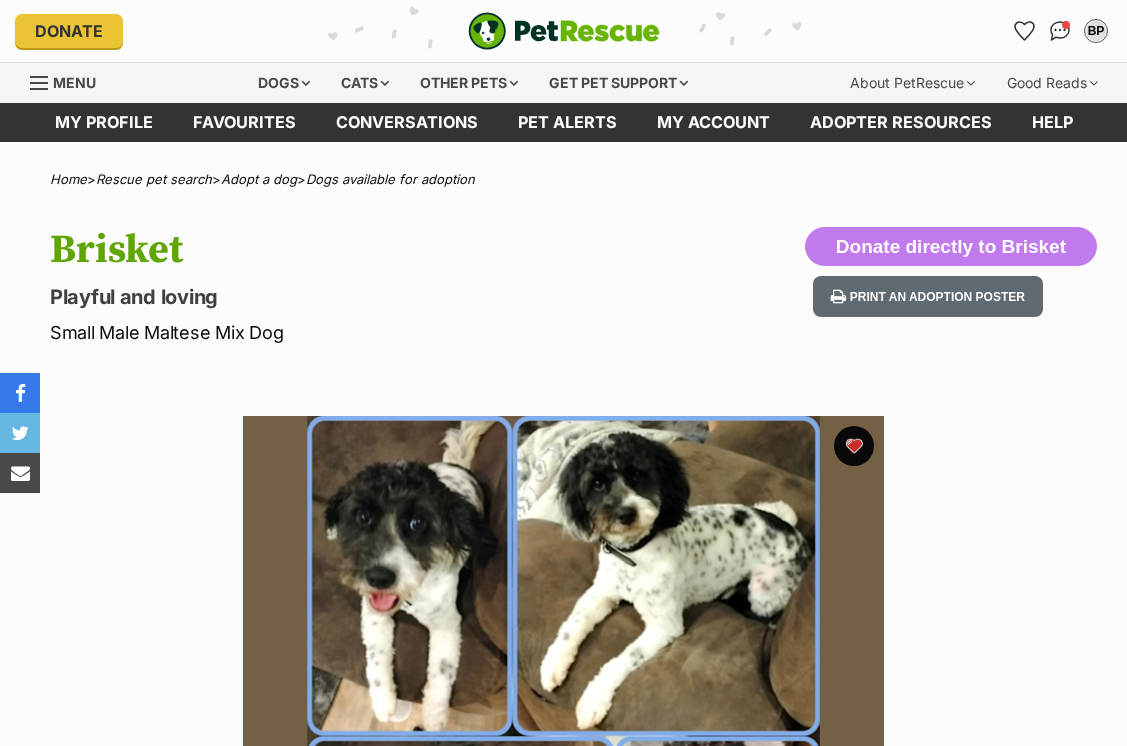 scroll, scrollTop: 0, scrollLeft: 0, axis: both 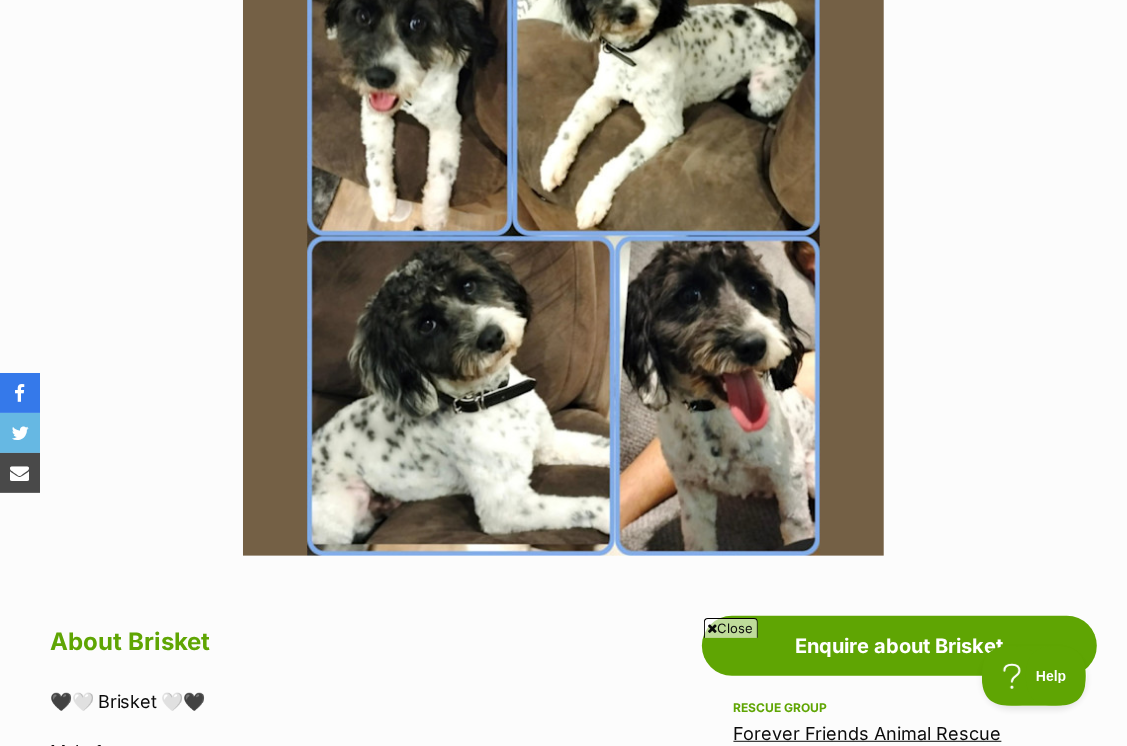 click at bounding box center (563, 236) 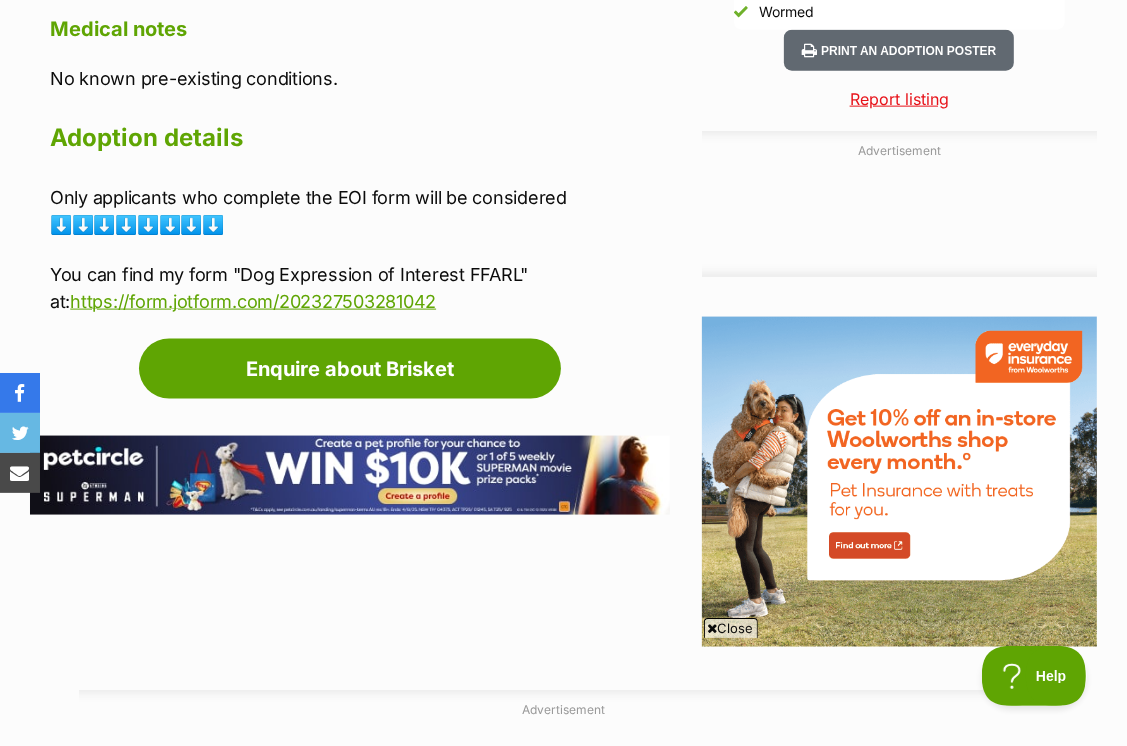 scroll, scrollTop: 0, scrollLeft: 0, axis: both 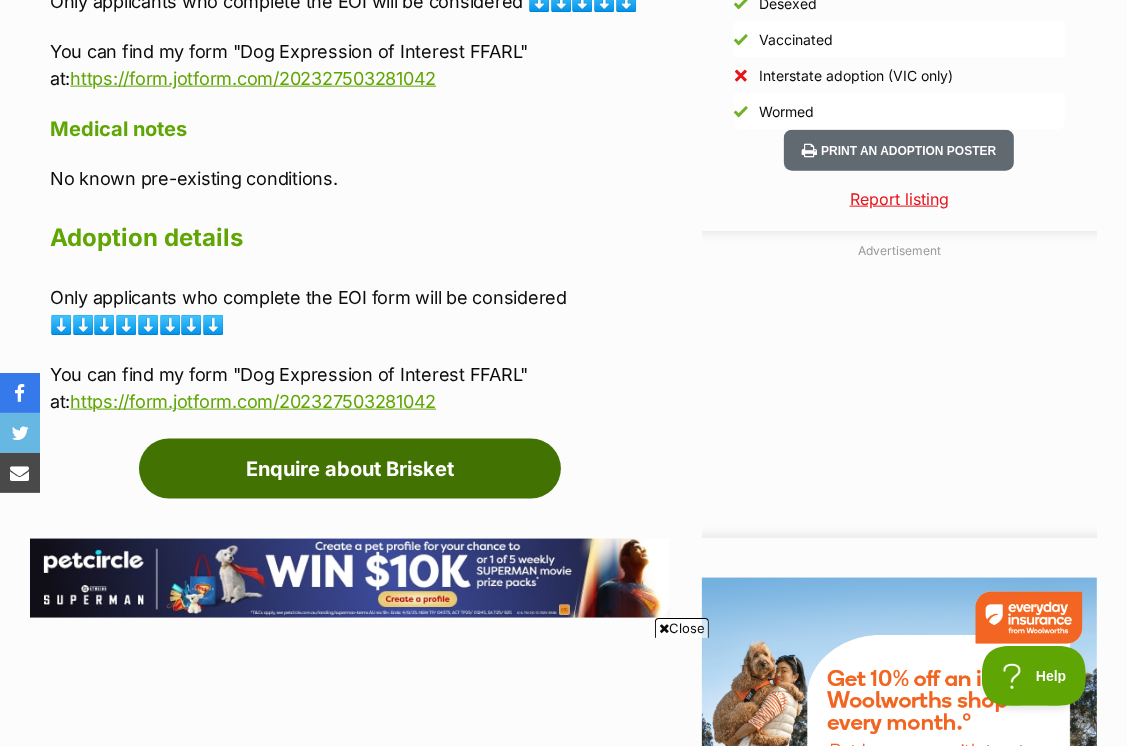 click on "Enquire about Brisket" at bounding box center (350, 469) 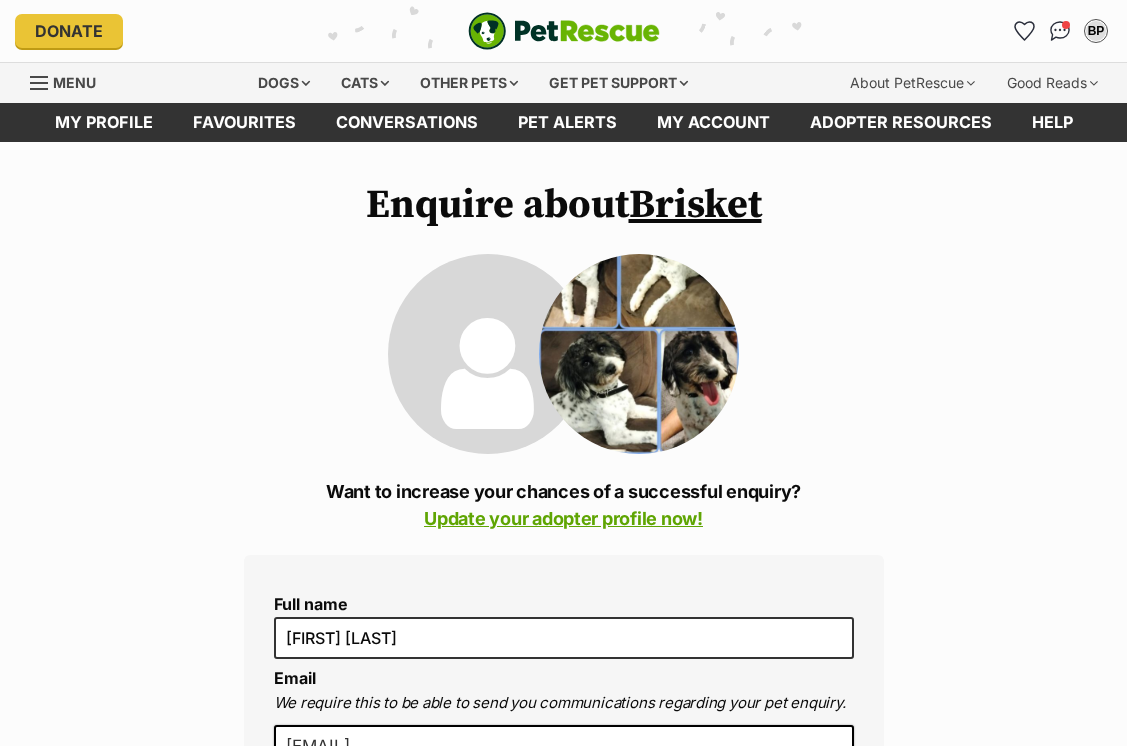 scroll, scrollTop: 0, scrollLeft: 0, axis: both 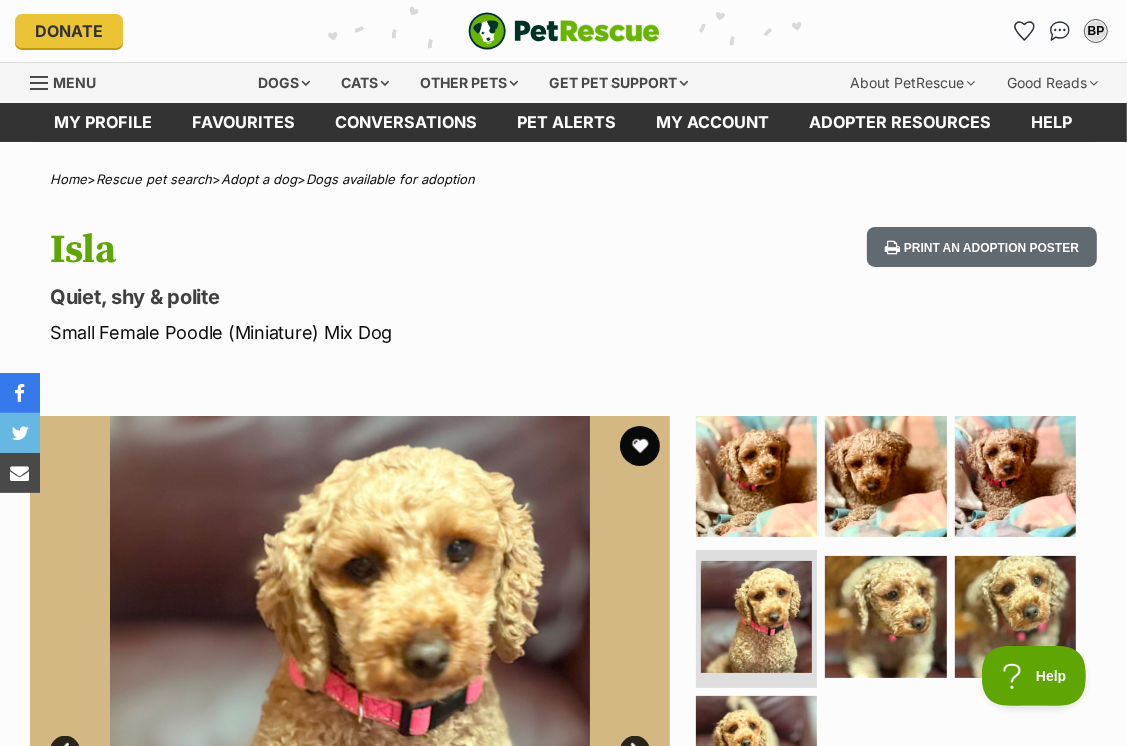 click at bounding box center (40, 83) 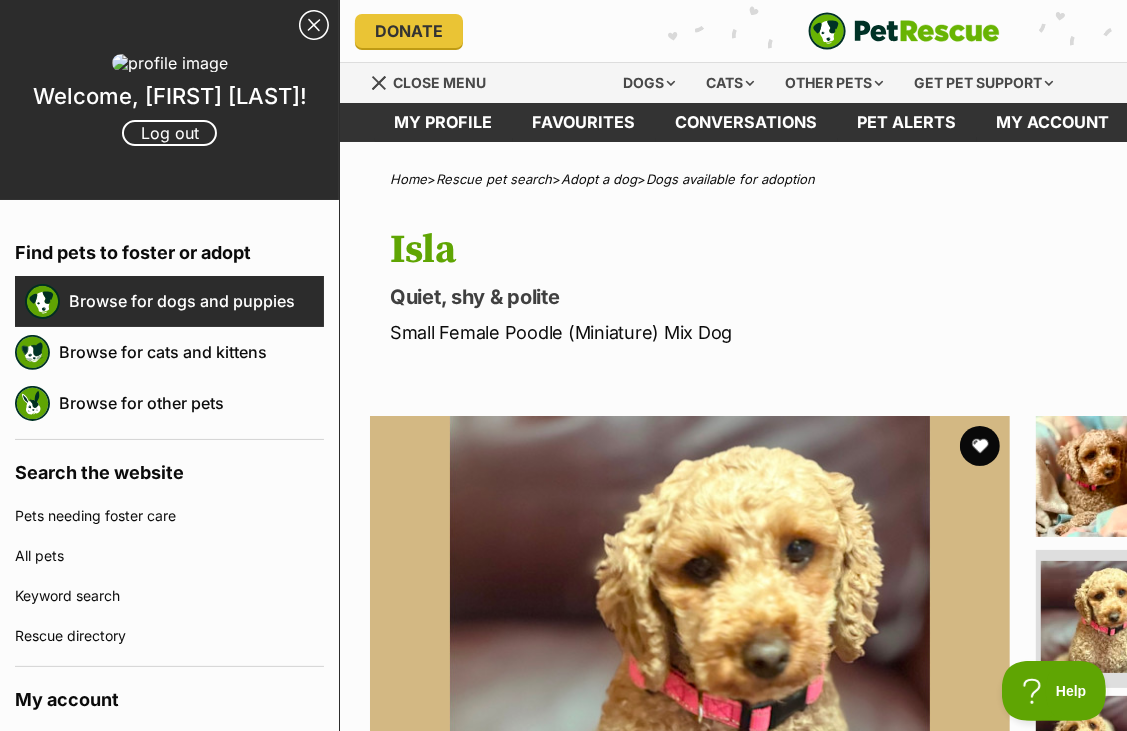 click on "Browse for dogs and puppies" at bounding box center (196, 301) 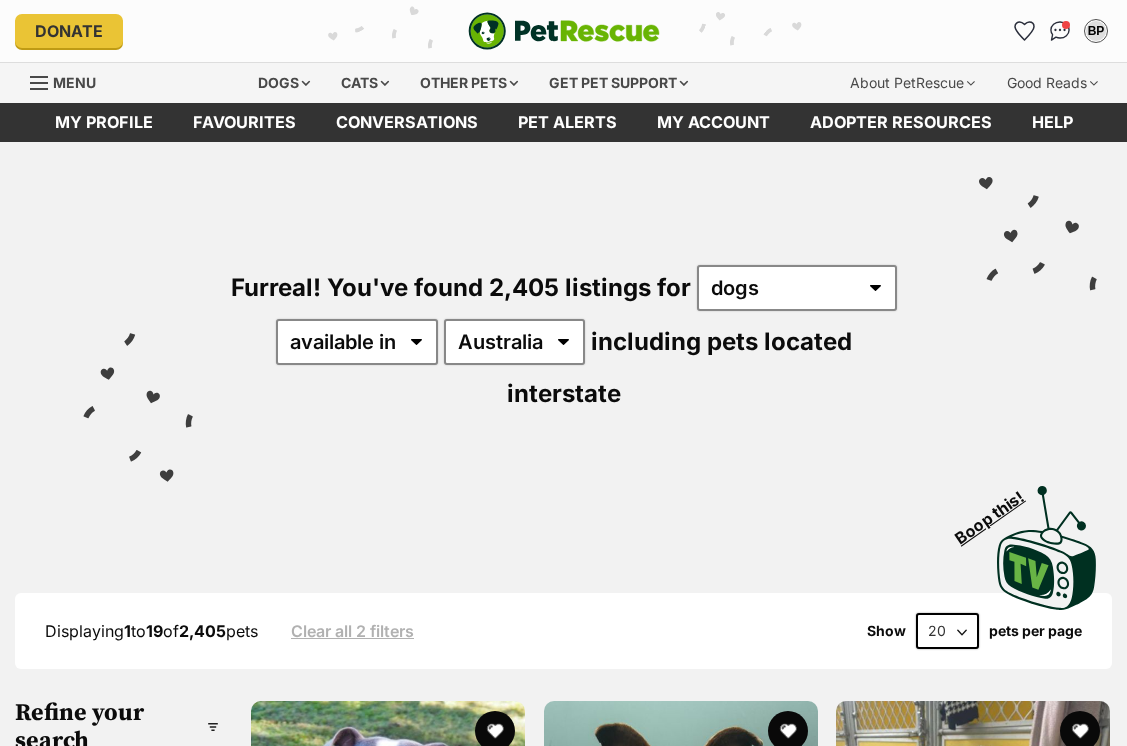 scroll, scrollTop: 0, scrollLeft: 0, axis: both 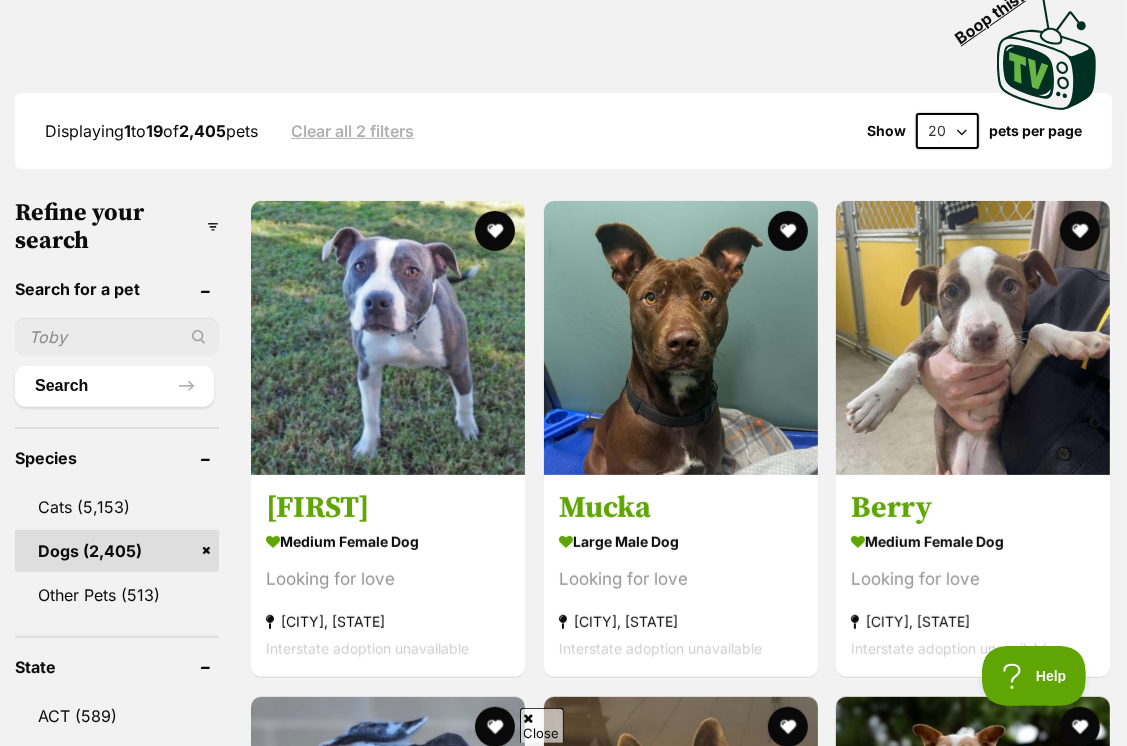 click at bounding box center (117, 337) 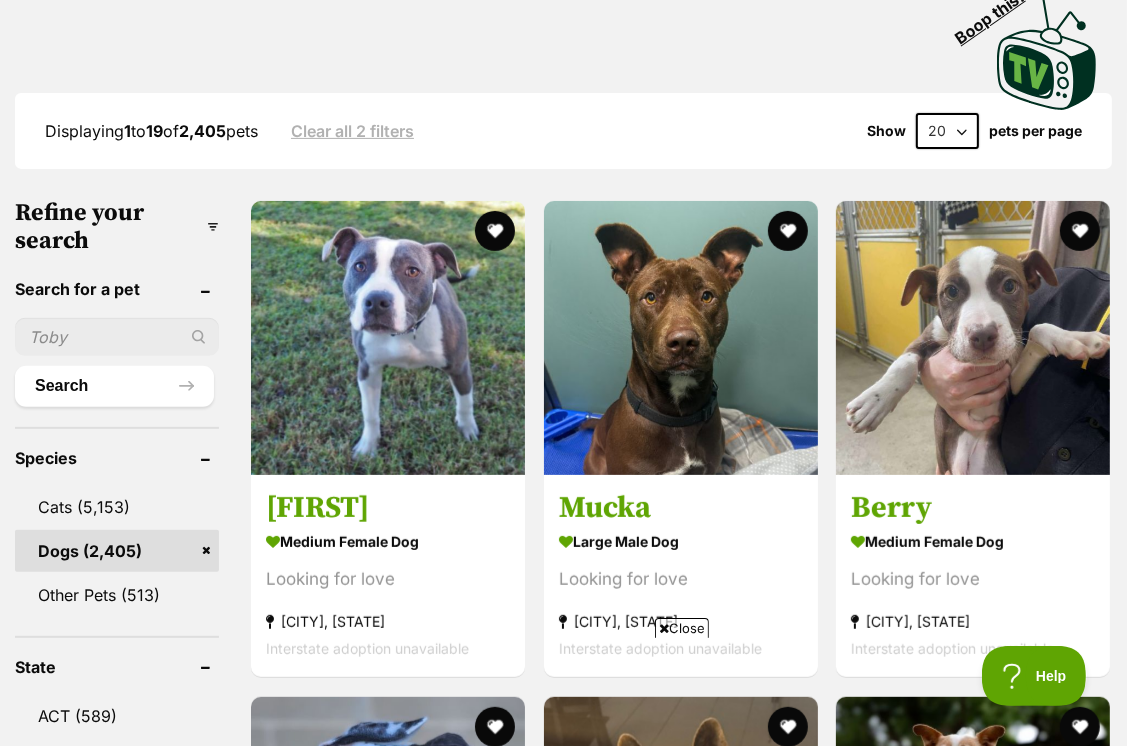 scroll, scrollTop: 0, scrollLeft: 0, axis: both 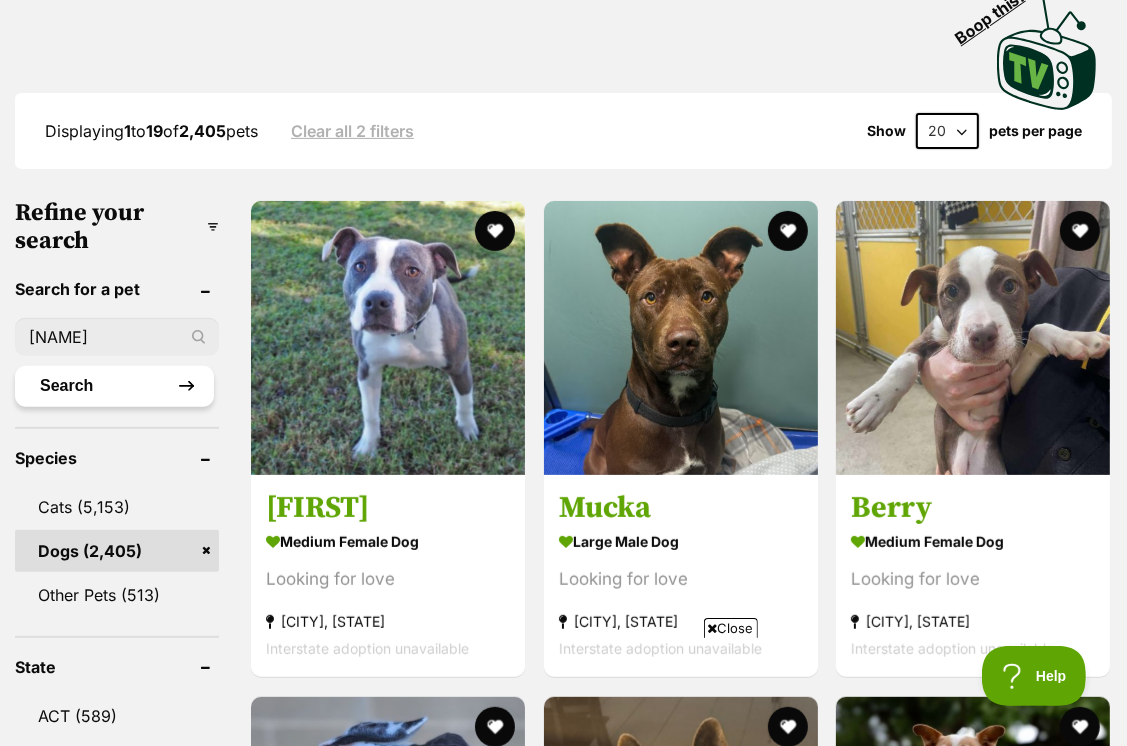 type on "Daejilon" 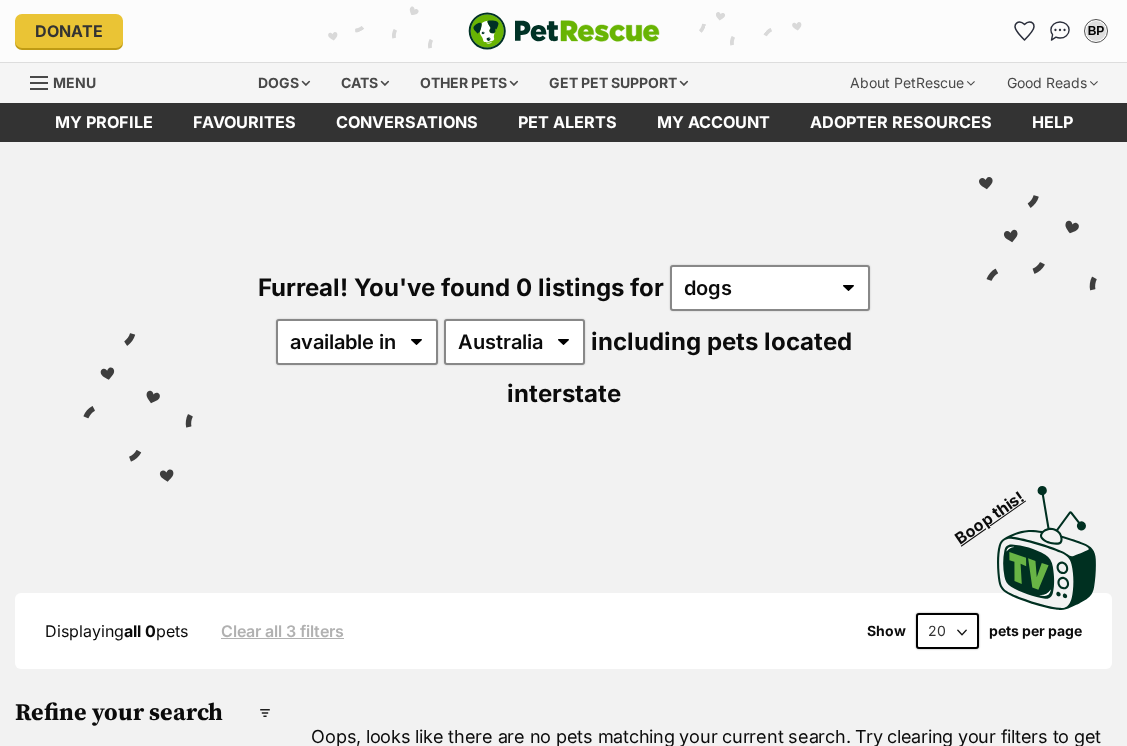 scroll, scrollTop: 0, scrollLeft: 0, axis: both 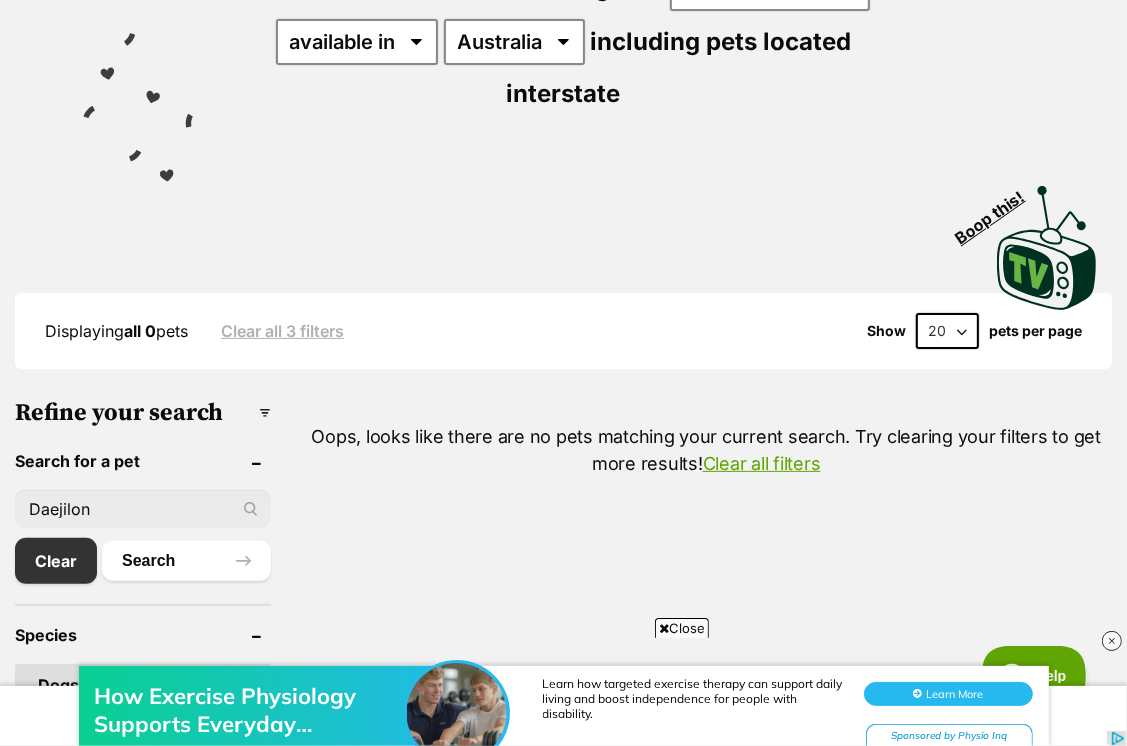 drag, startPoint x: 103, startPoint y: 512, endPoint x: -4, endPoint y: 503, distance: 107.37784 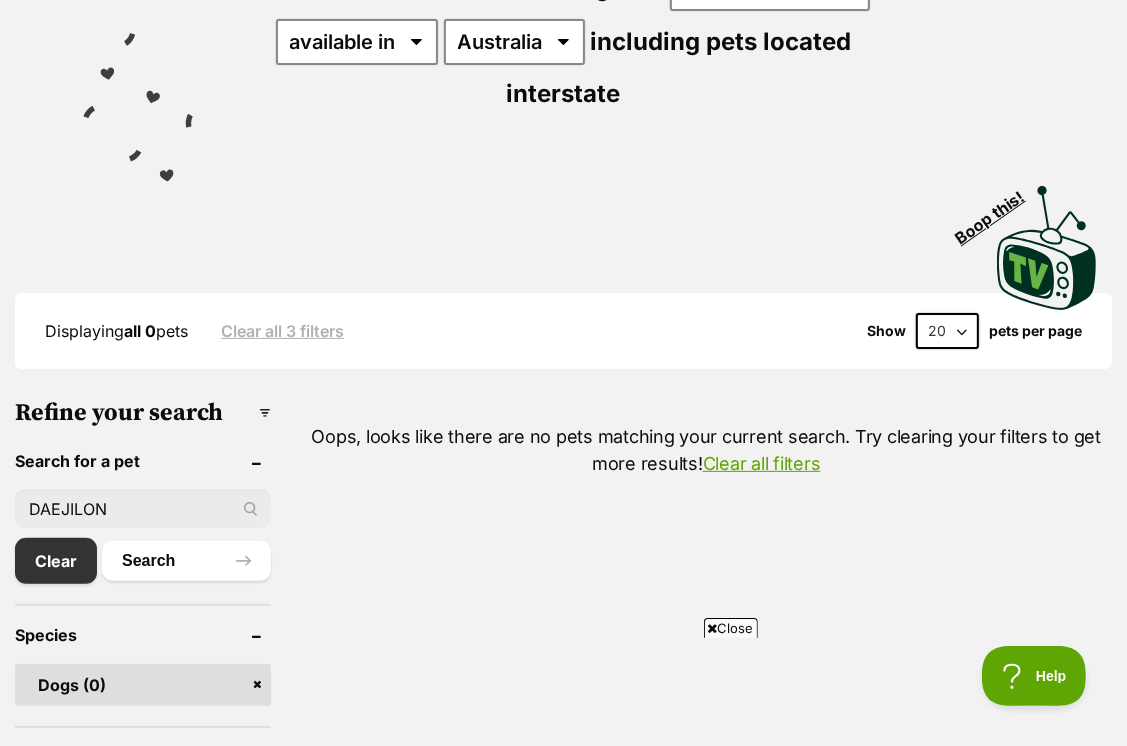 type on "DAEJILON" 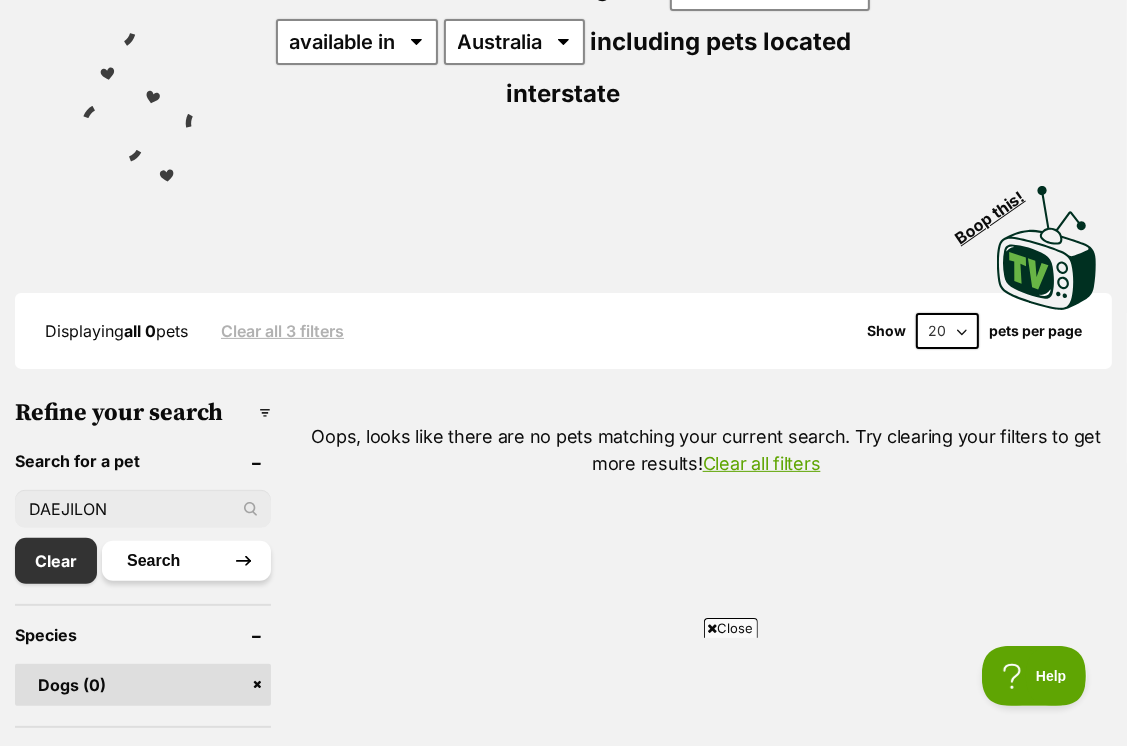 click on "Search" at bounding box center [186, 561] 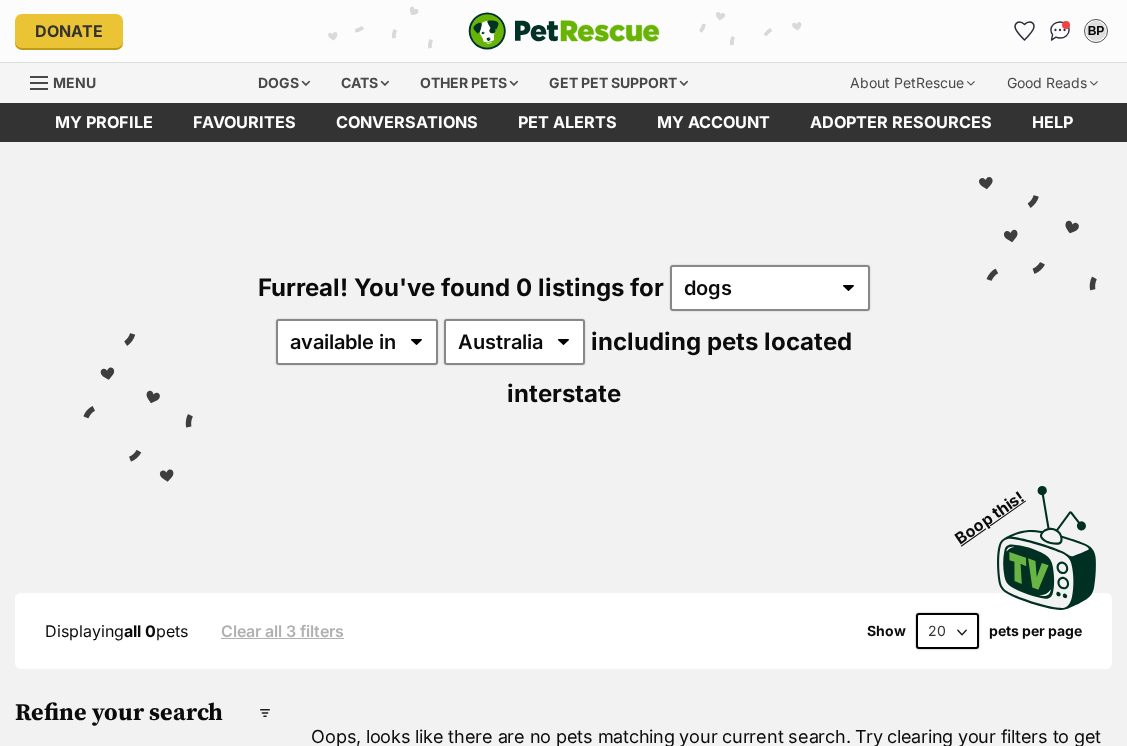 scroll, scrollTop: 0, scrollLeft: 0, axis: both 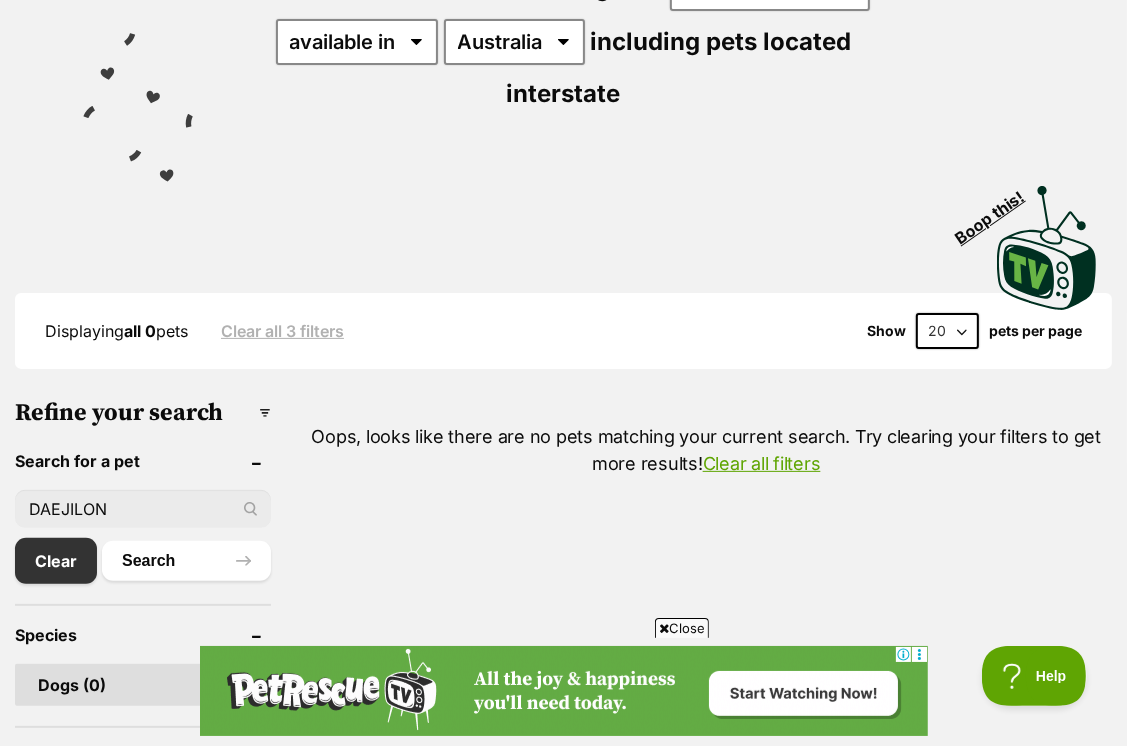 drag, startPoint x: 120, startPoint y: 510, endPoint x: -4, endPoint y: 498, distance: 124.57929 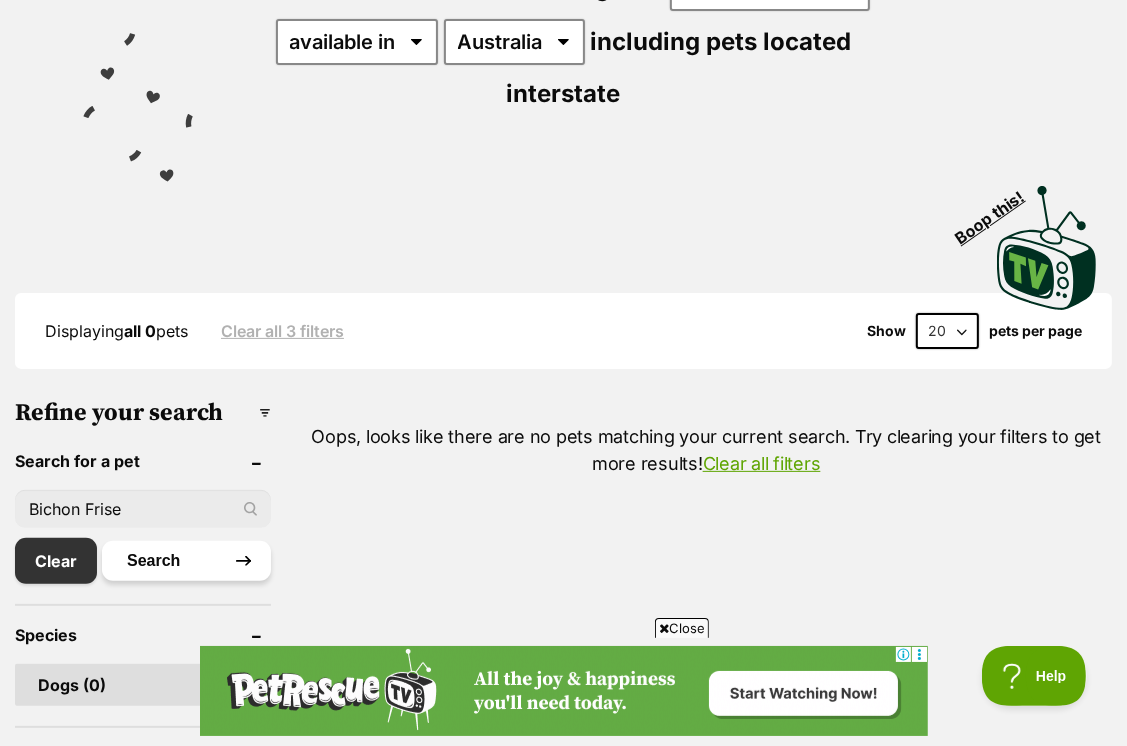 type on "Bichon Frise" 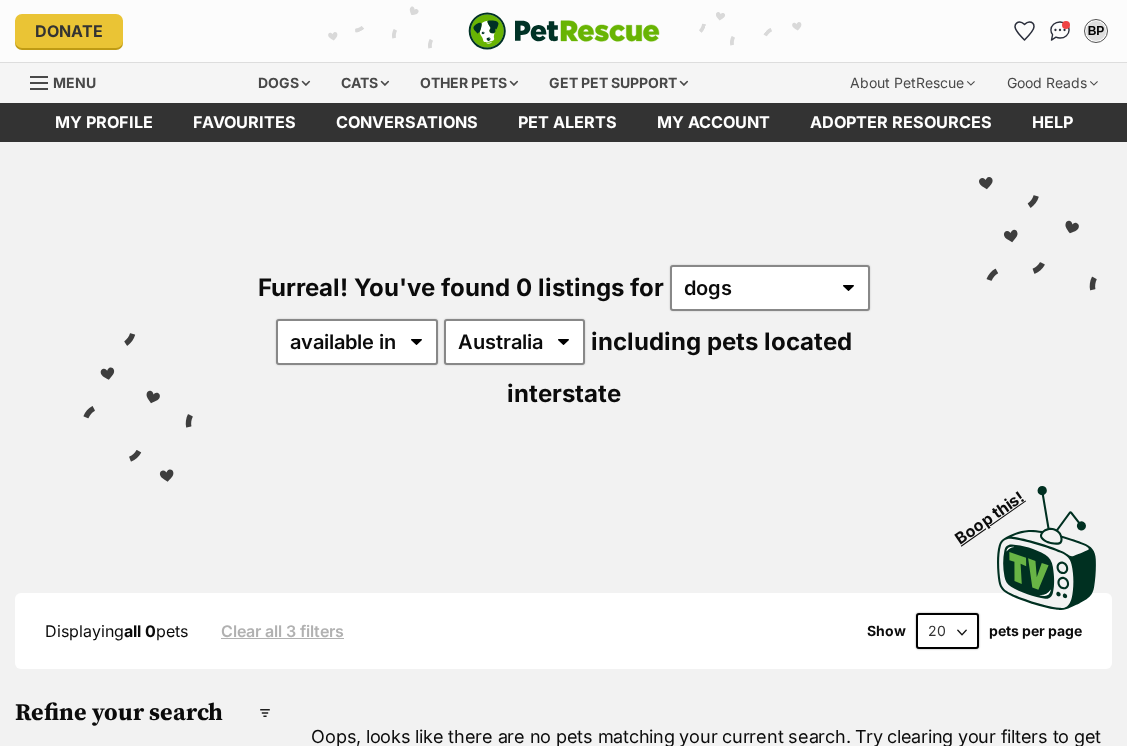 scroll, scrollTop: 0, scrollLeft: 0, axis: both 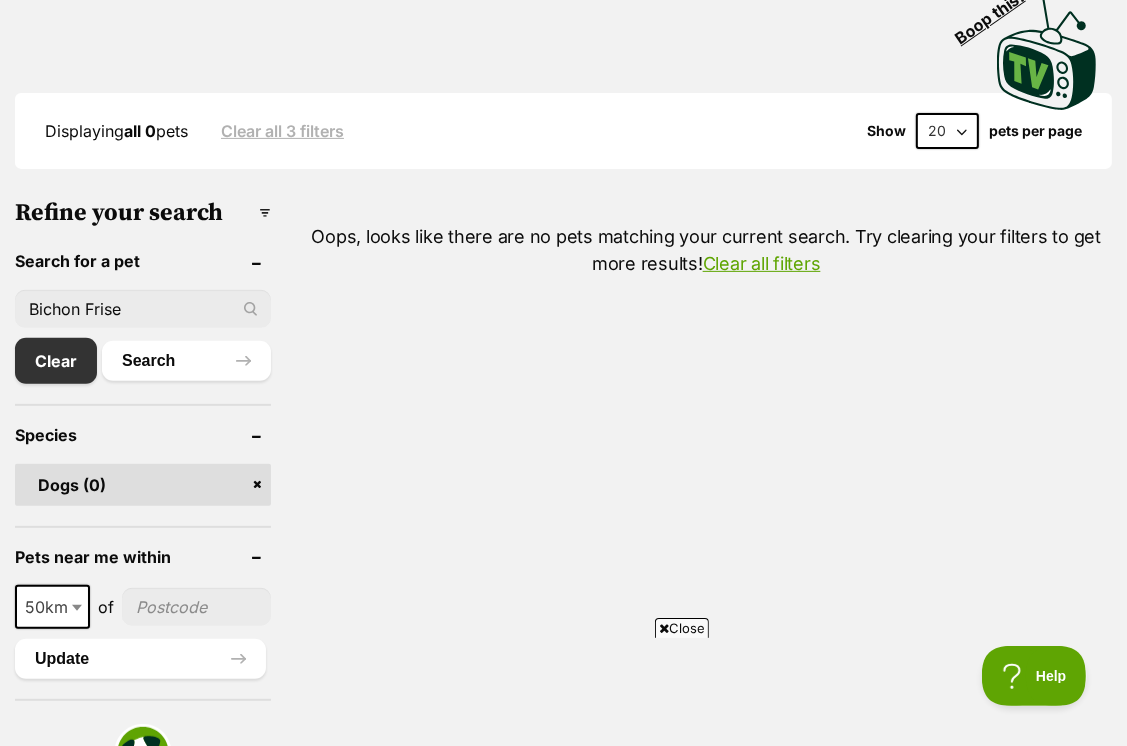 click on "Species" at bounding box center (143, 435) 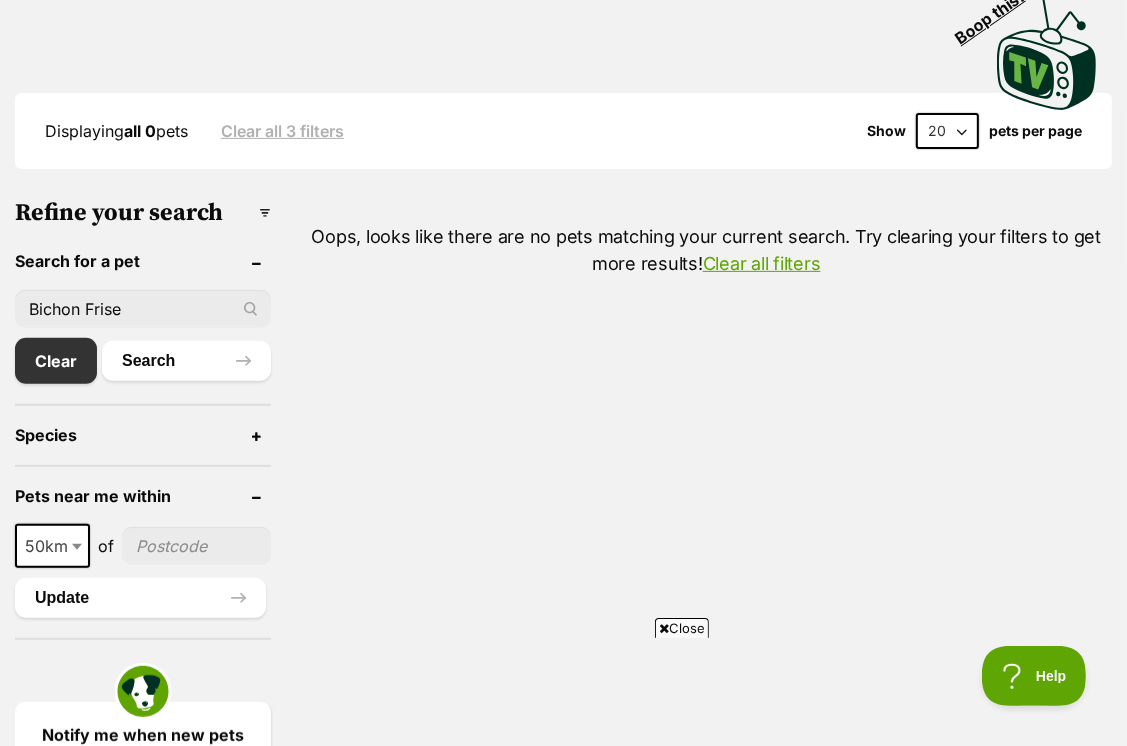click on "Species" at bounding box center [143, 435] 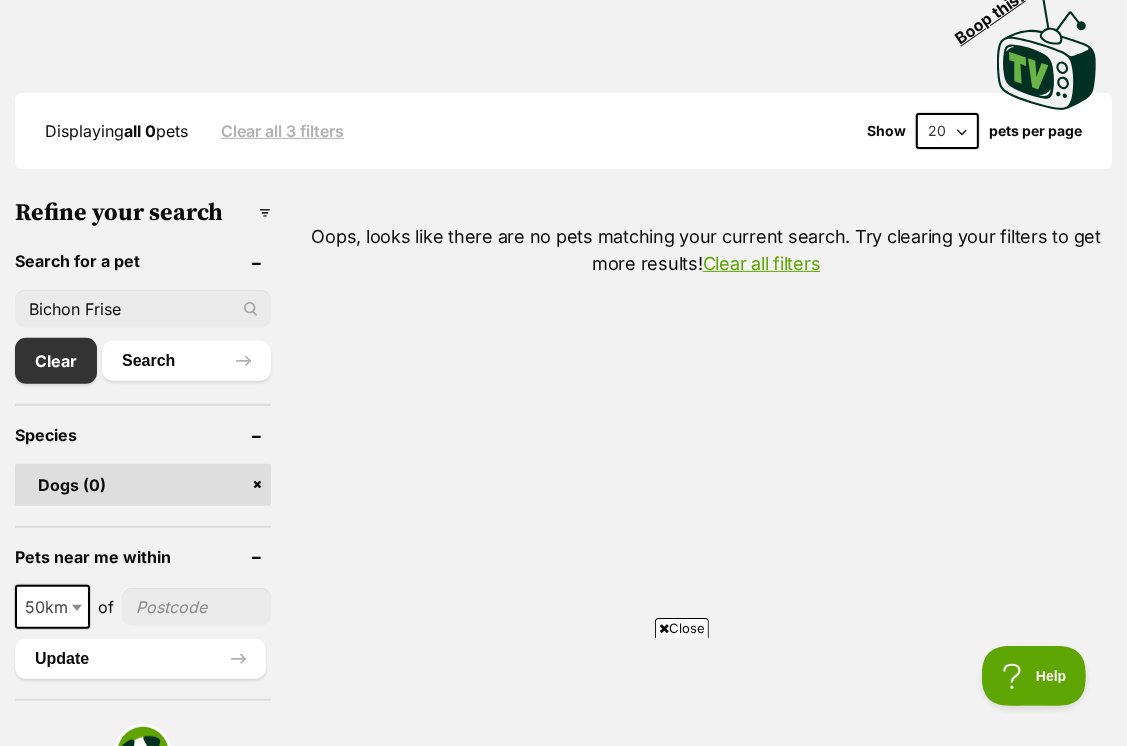 click on "Dogs (0)" at bounding box center (143, 485) 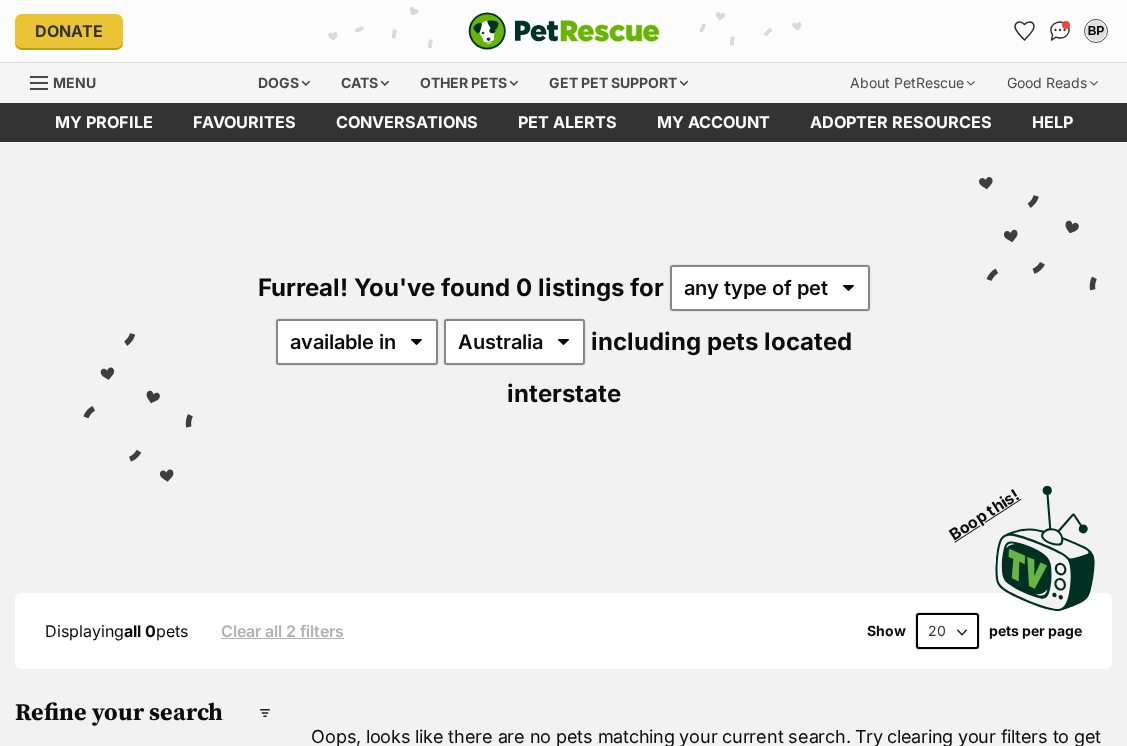 scroll, scrollTop: 0, scrollLeft: 0, axis: both 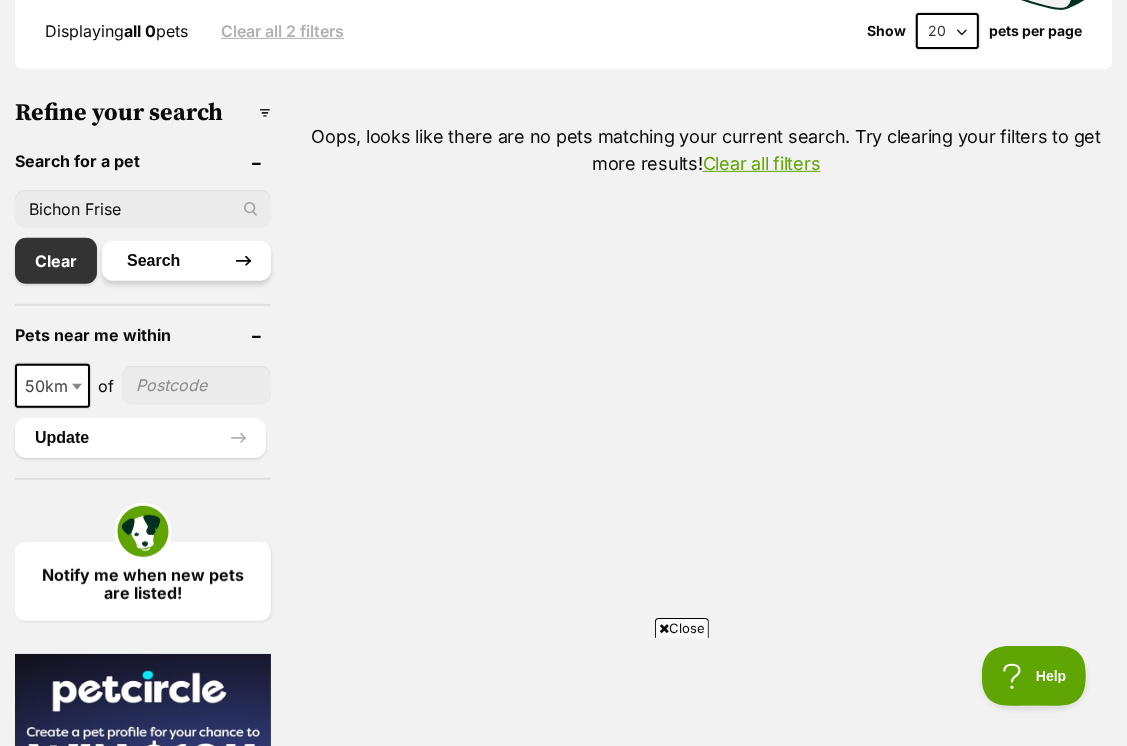 click on "Search" at bounding box center [186, 261] 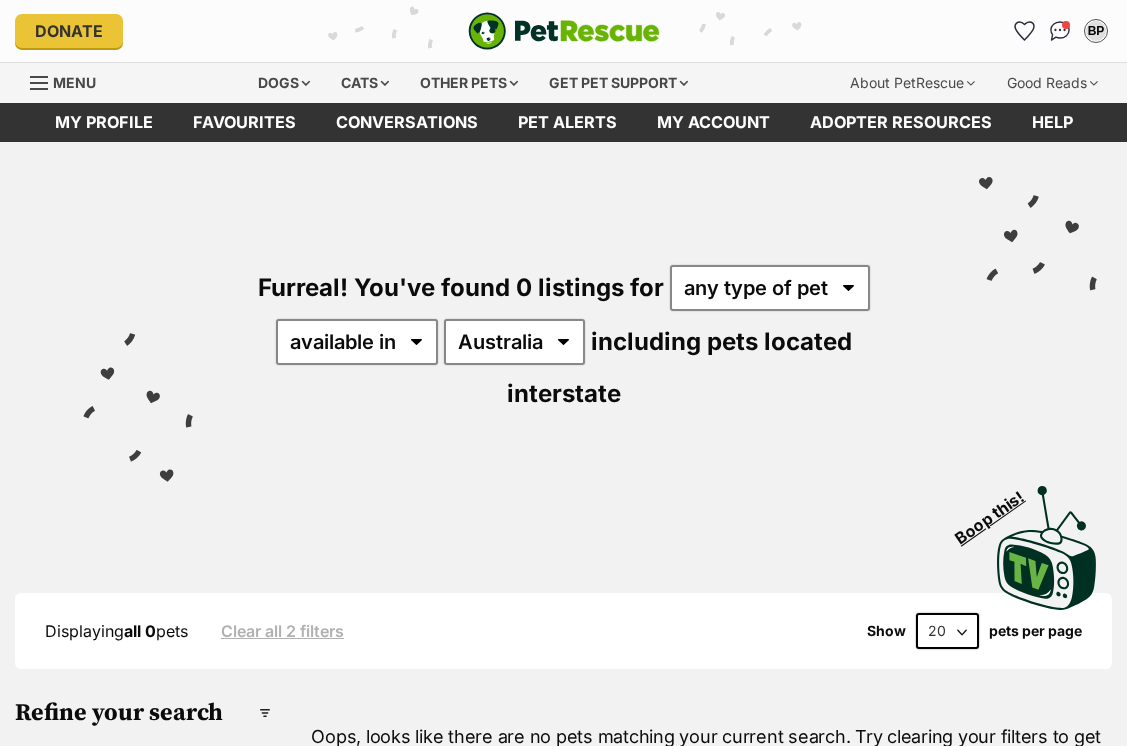scroll, scrollTop: 0, scrollLeft: 0, axis: both 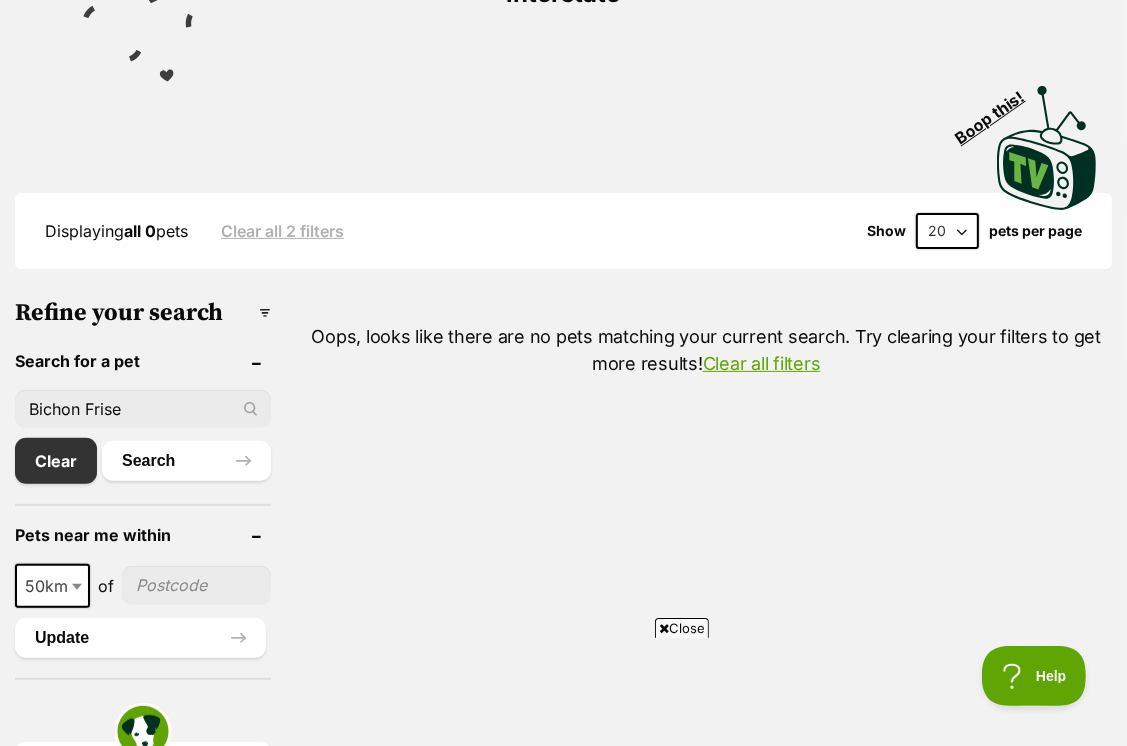 click on "Pets near me within" at bounding box center (143, 535) 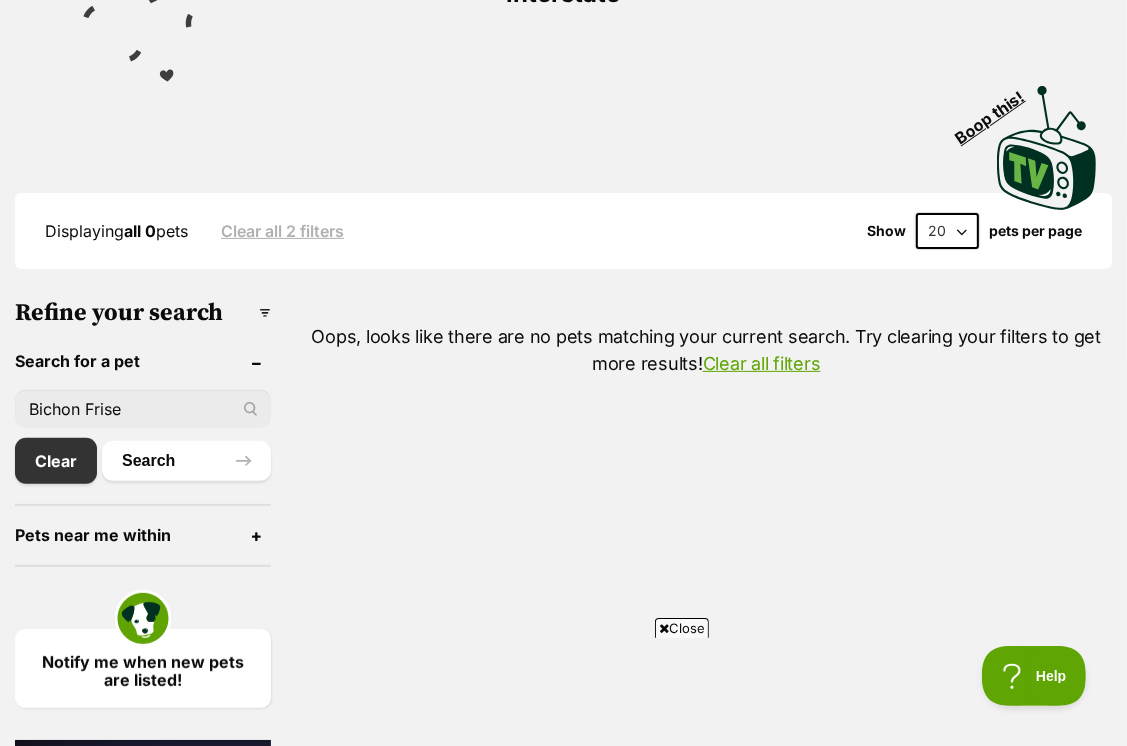 click on "Pets near me within" at bounding box center [143, 535] 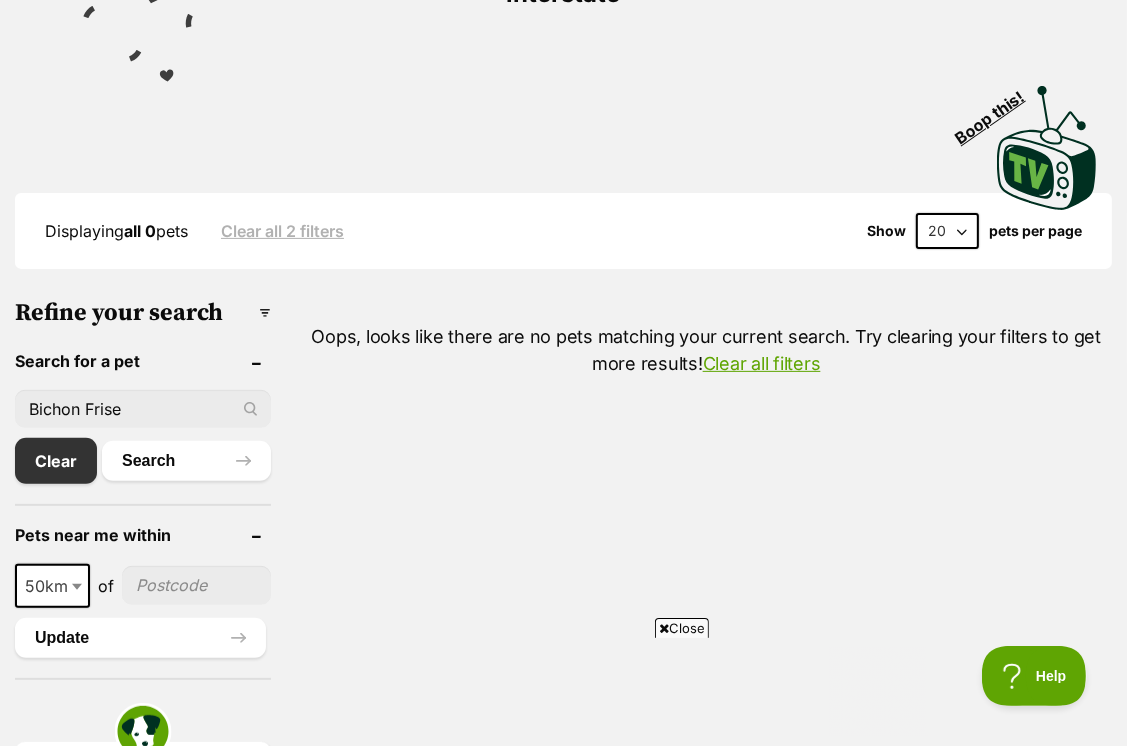 click on "Search for a pet" at bounding box center [143, 361] 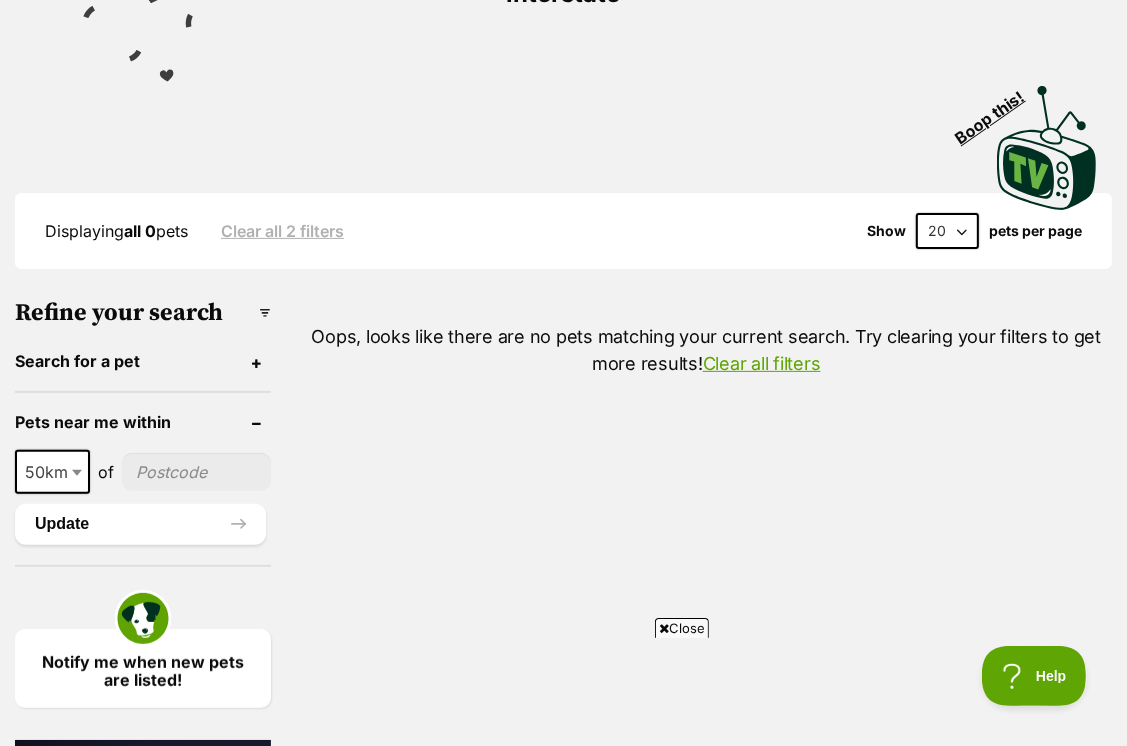 click on "Search for a pet" at bounding box center (143, 361) 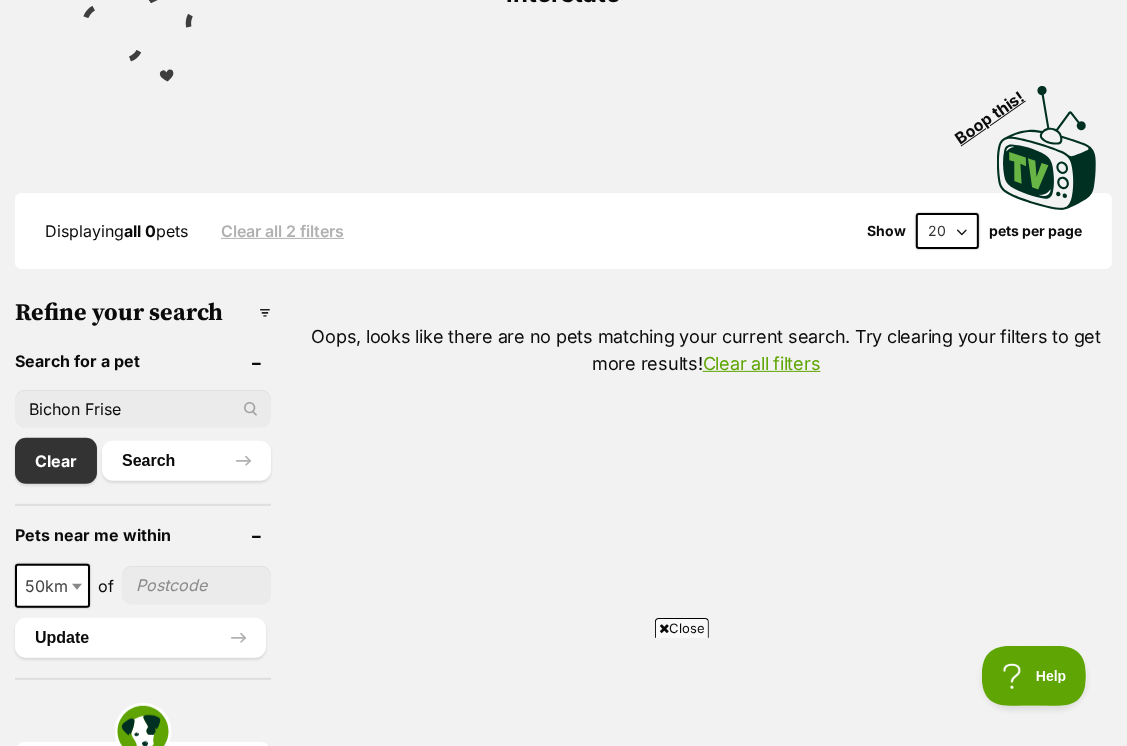 click on "Refine your search" at bounding box center [143, 313] 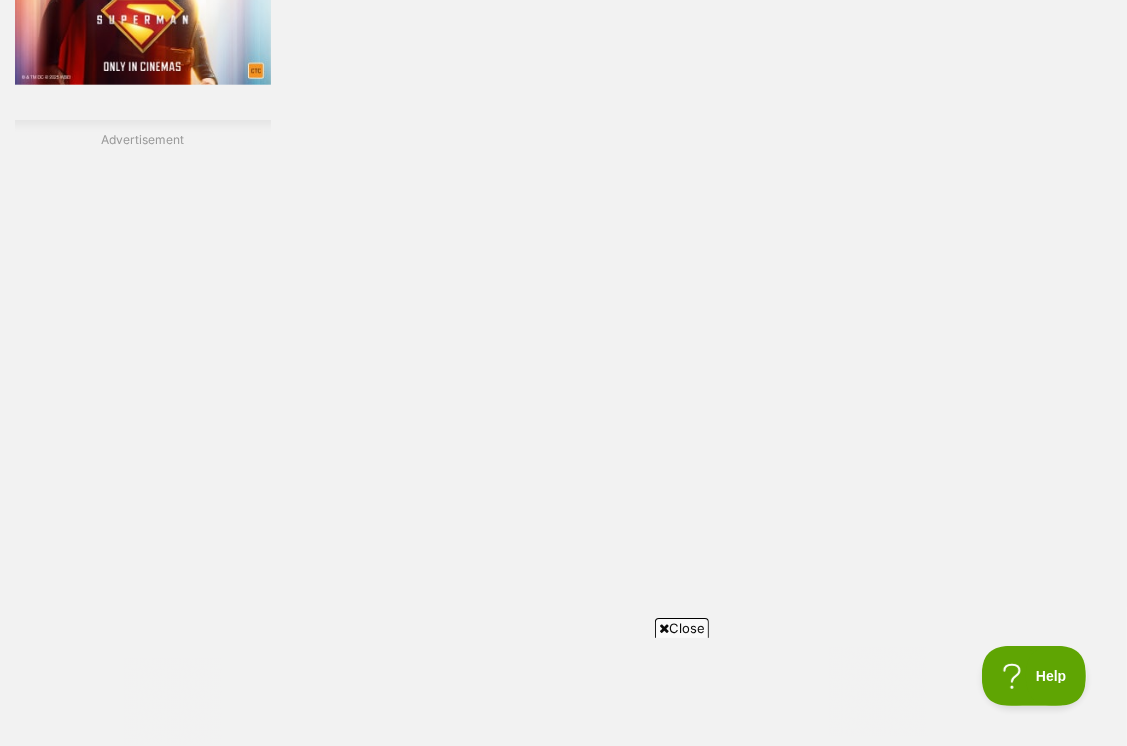 scroll, scrollTop: 1800, scrollLeft: 0, axis: vertical 